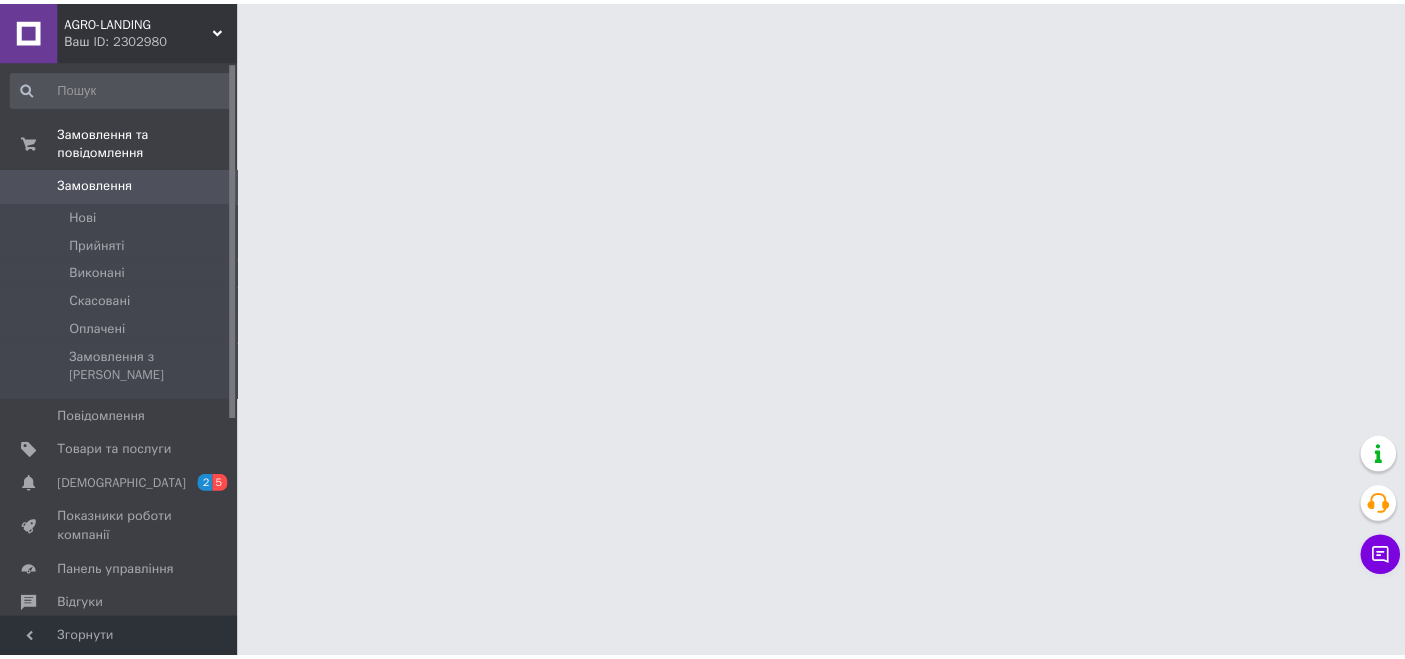 scroll, scrollTop: 0, scrollLeft: 0, axis: both 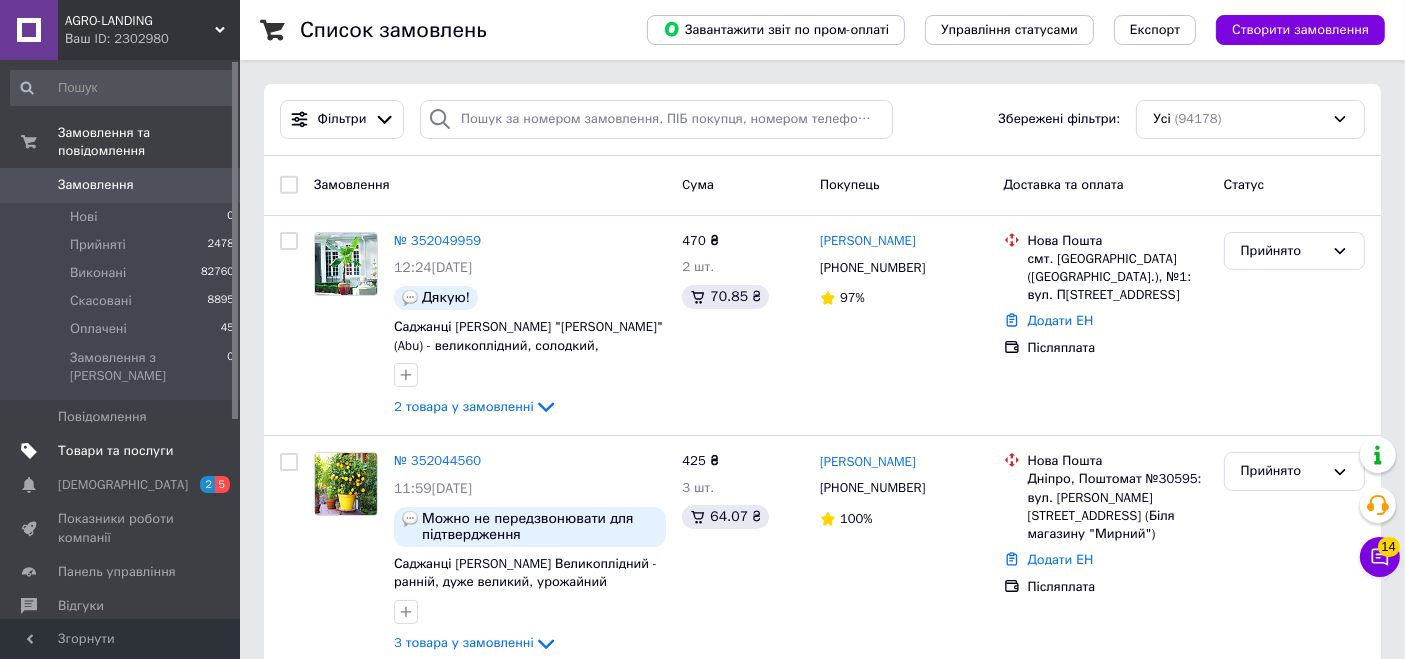 click on "Товари та послуги" at bounding box center [115, 451] 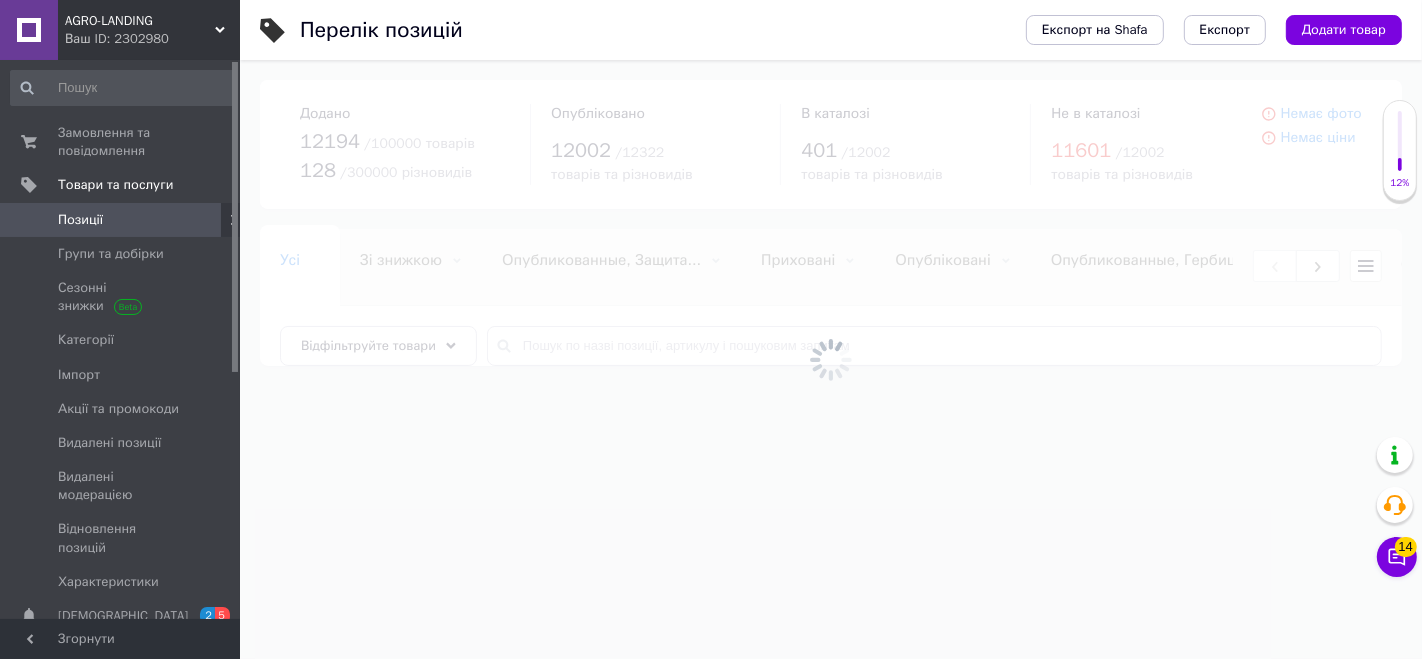 click at bounding box center [831, 359] 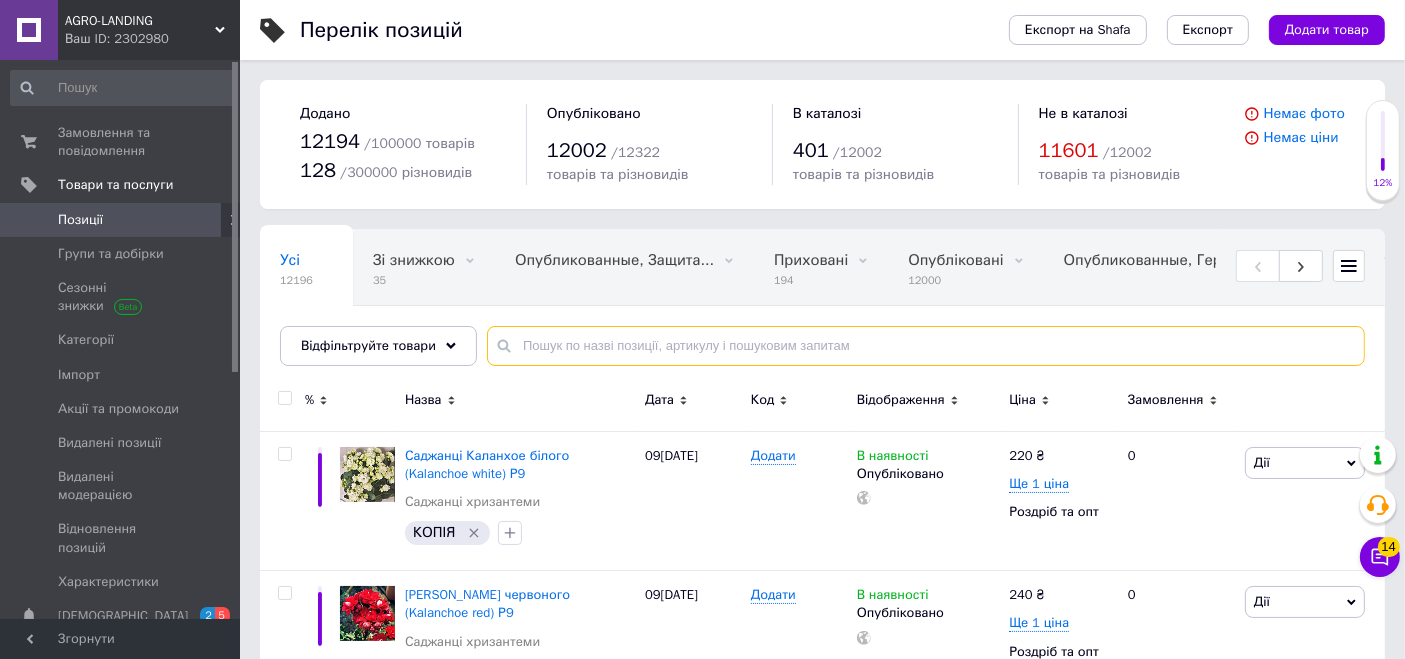 click at bounding box center [926, 346] 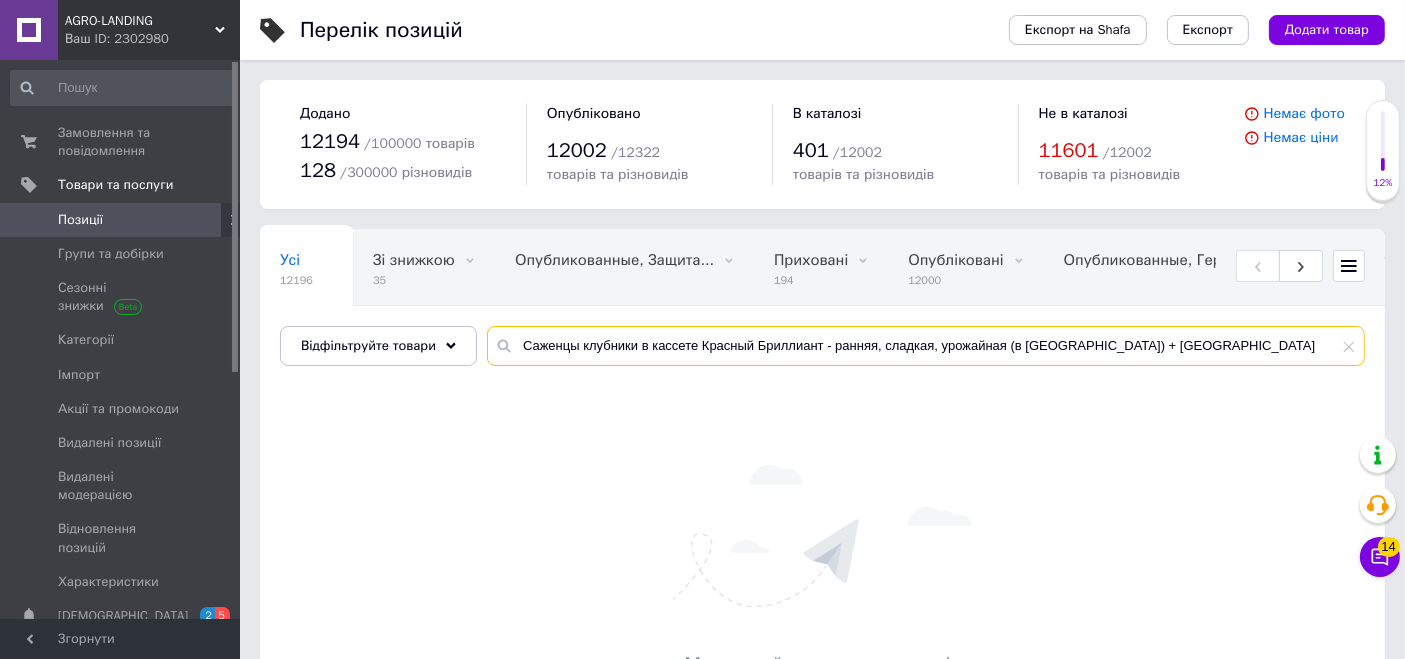 type on "Саженцы клубники в кассете Красный Бриллиант - ранняя, сладкая, урожайная (в [GEOGRAPHIC_DATA]) + [GEOGRAPHIC_DATA]" 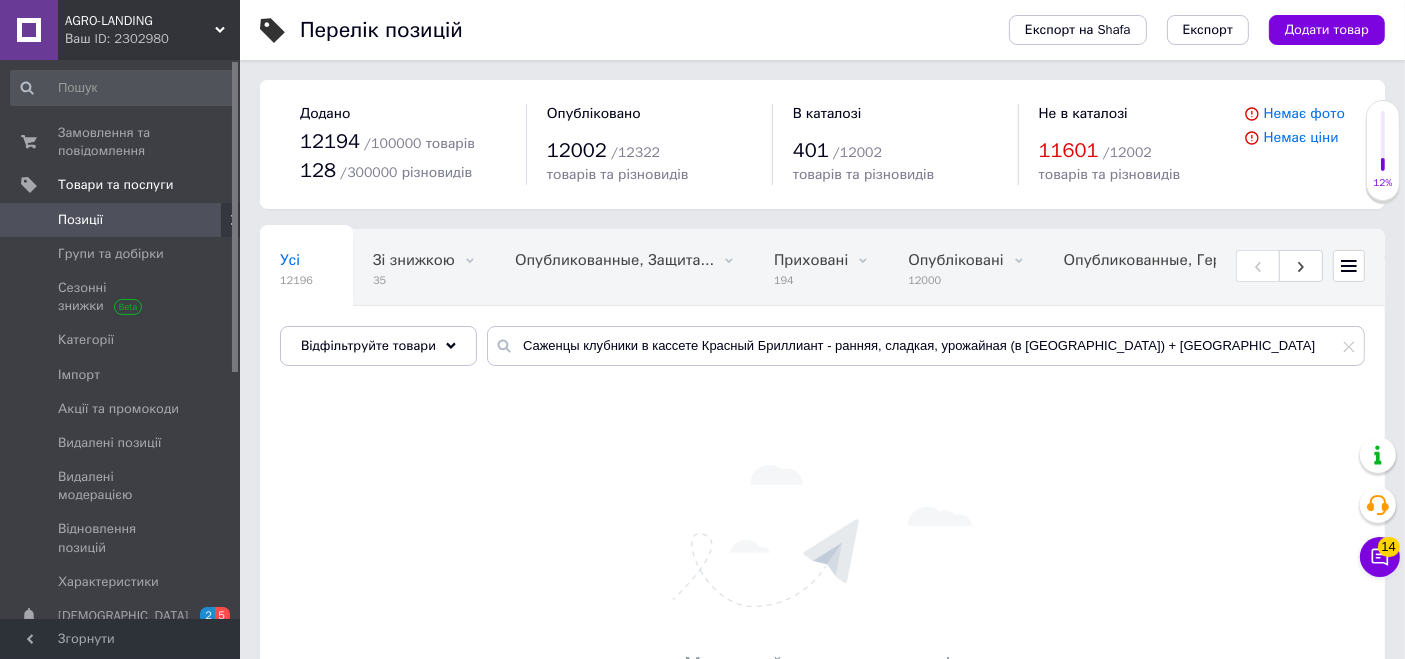click on "Позиції" at bounding box center (121, 220) 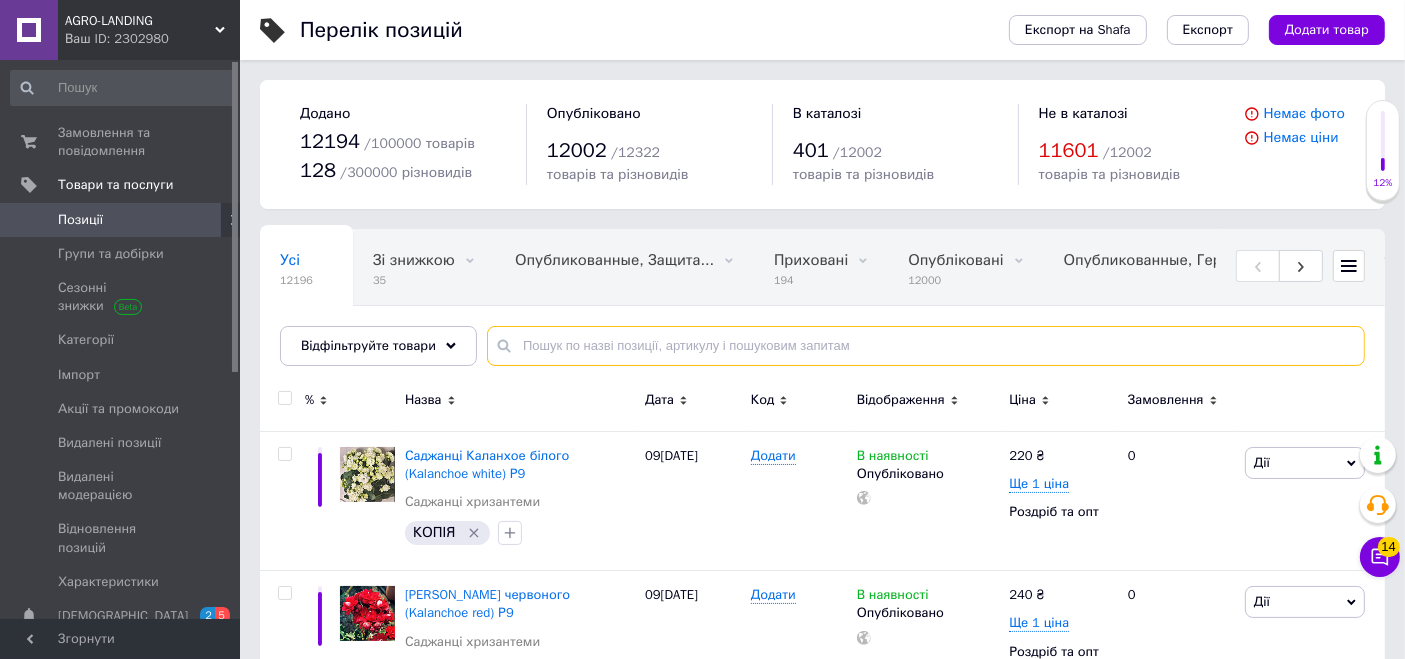 click at bounding box center (926, 346) 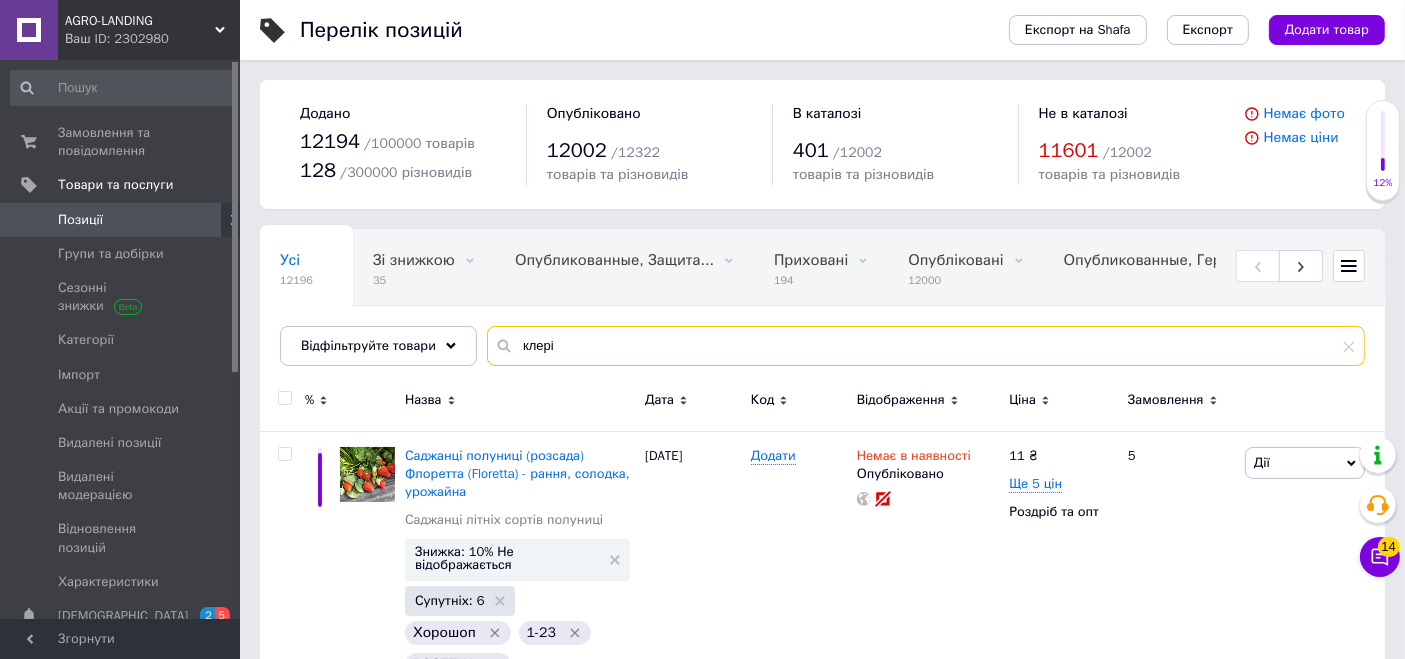 drag, startPoint x: 576, startPoint y: 345, endPoint x: 471, endPoint y: 344, distance: 105.00476 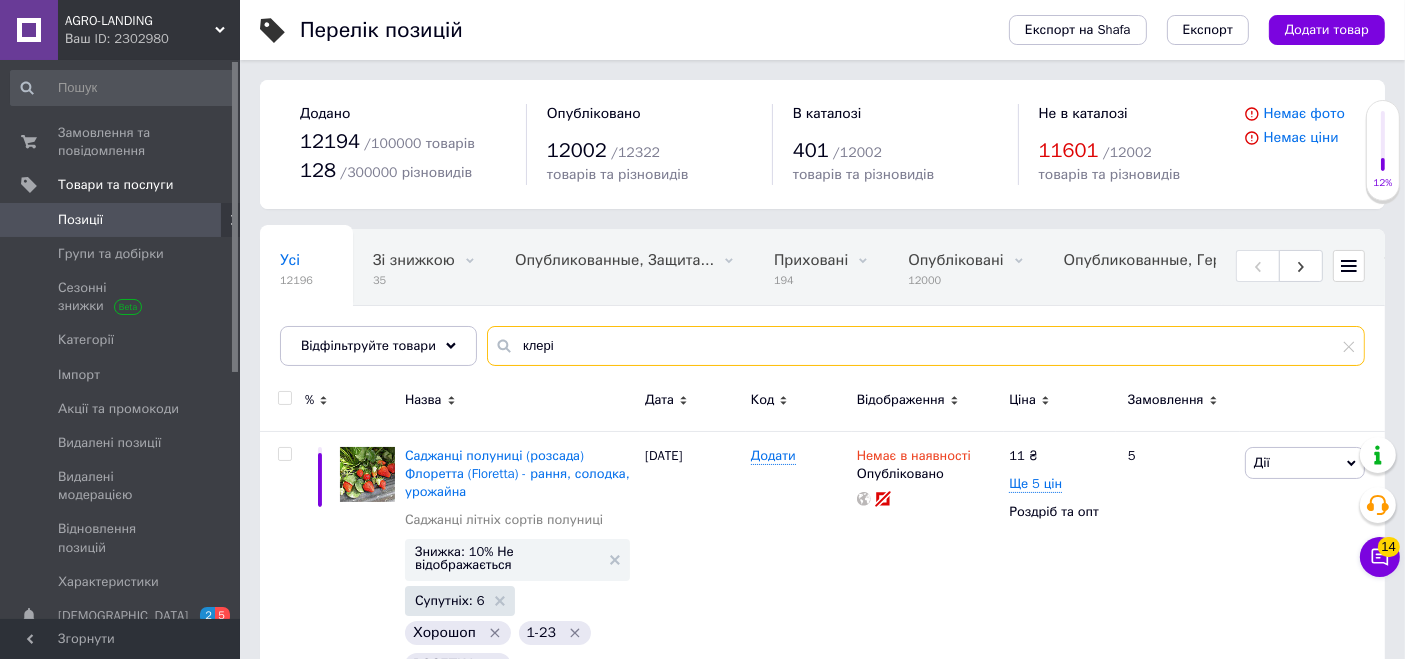 click on "Усі 12196 Зі знижкою 35 Видалити Редагувати Опубликованные, Защита... 0 Видалити Редагувати Приховані 194 Видалити Редагувати Опубліковані 12000 Видалити Редагувати Опубликованные, Гербициды 0 Видалити Редагувати Инсектициды 0 Видалити Редагувати Инсектициды, Фунгициды 0 Видалити Редагувати Саженцы абрикоса 0 Видалити Редагувати Саженцы хурмы 0 Видалити Редагувати Саженцы голубики, Саже... 134 Видалити Редагувати Ok Відфільтровано...  Зберегти Нічого не знайдено Можливо, помилка у слові  або немає відповідностей за вашим запитом. Усі 12196 Зі знижкою 35 0 Приховані 194" at bounding box center [822, 297] 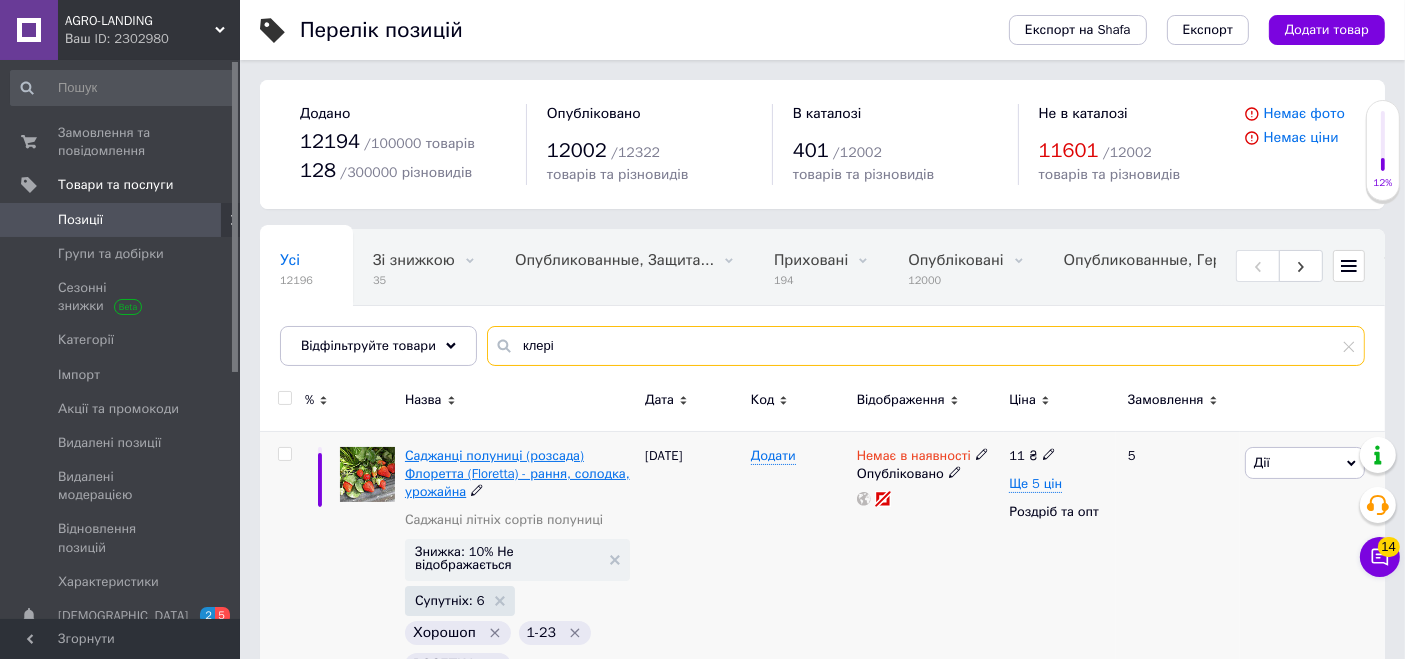 type on "клері" 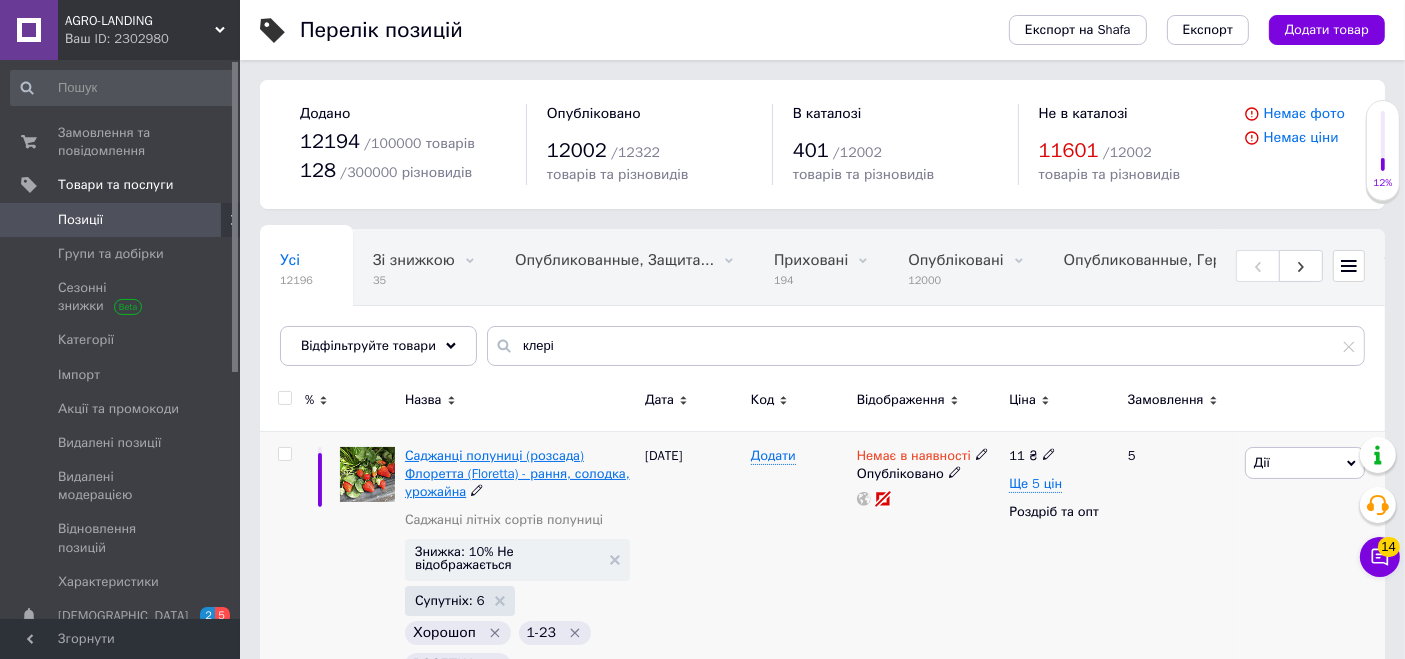 click on "Саджанці полуниці (розсада) Флоретта (Floretta) - рання, солодка, урожайна" at bounding box center [517, 473] 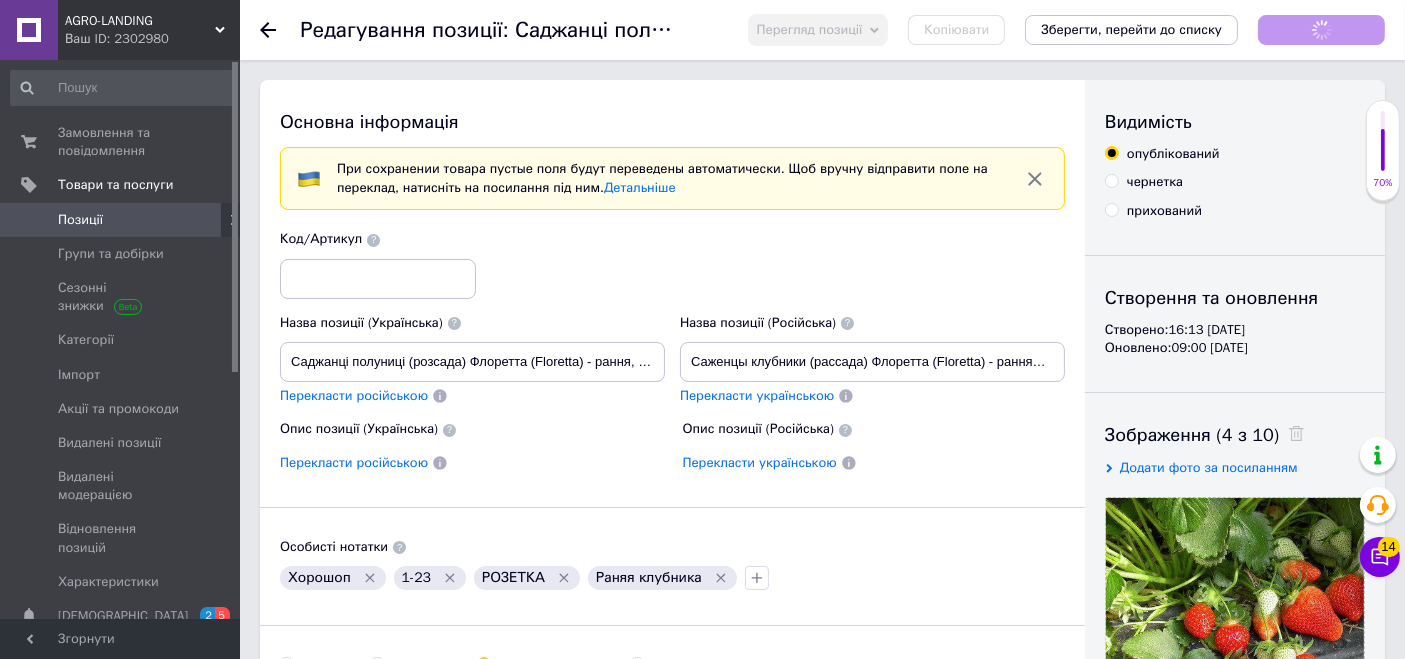 click on "Перекласти російською" at bounding box center [471, 463] 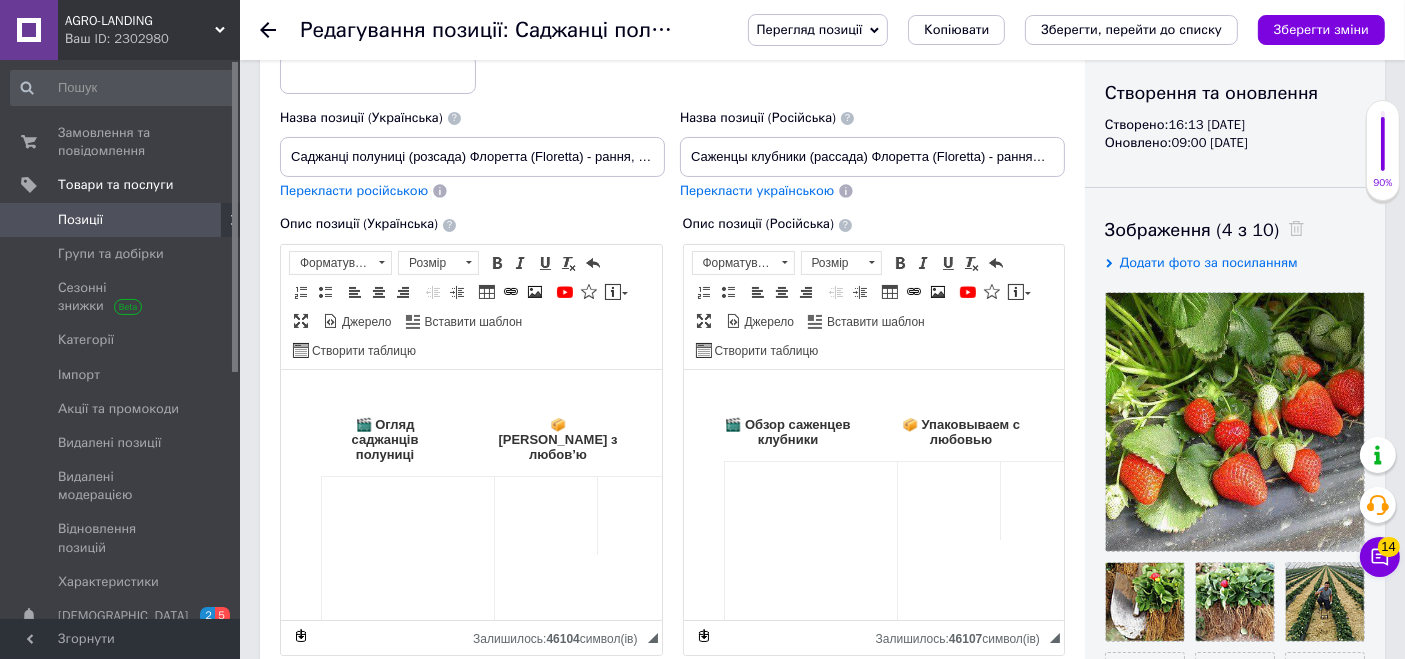 scroll, scrollTop: 333, scrollLeft: 0, axis: vertical 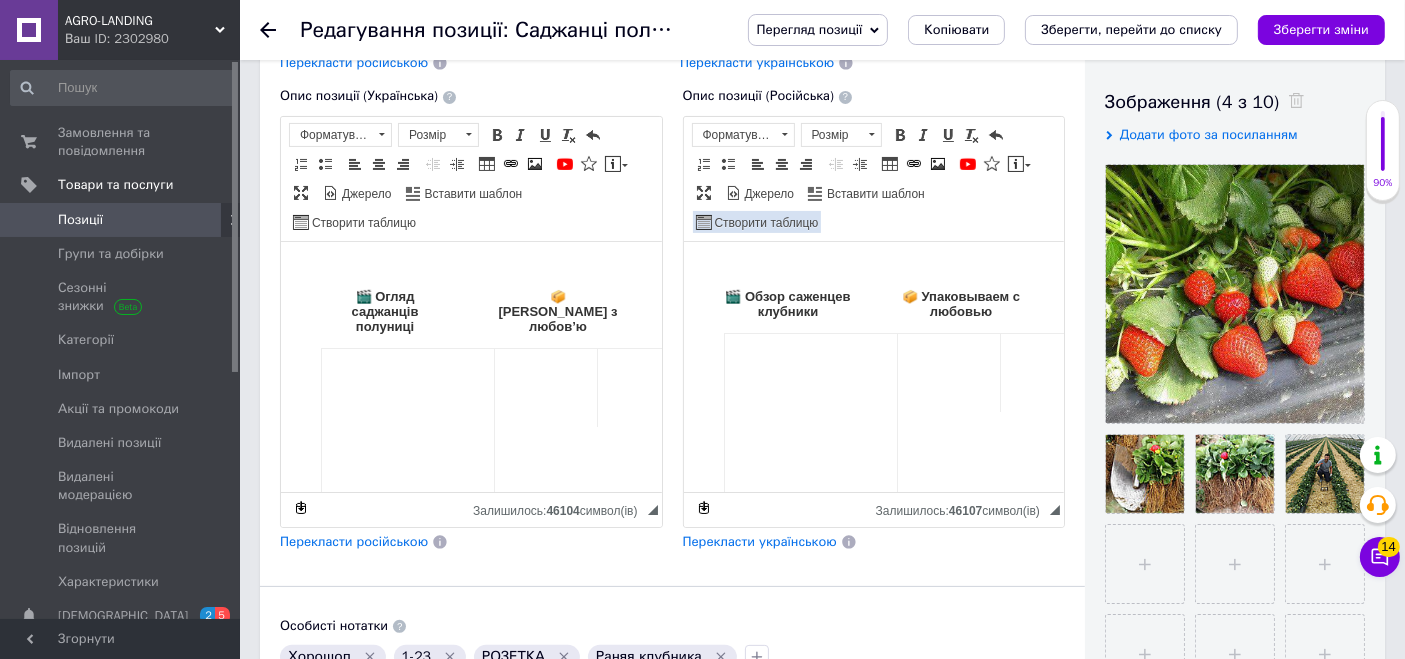 click on "Створити таблицю" at bounding box center [765, 223] 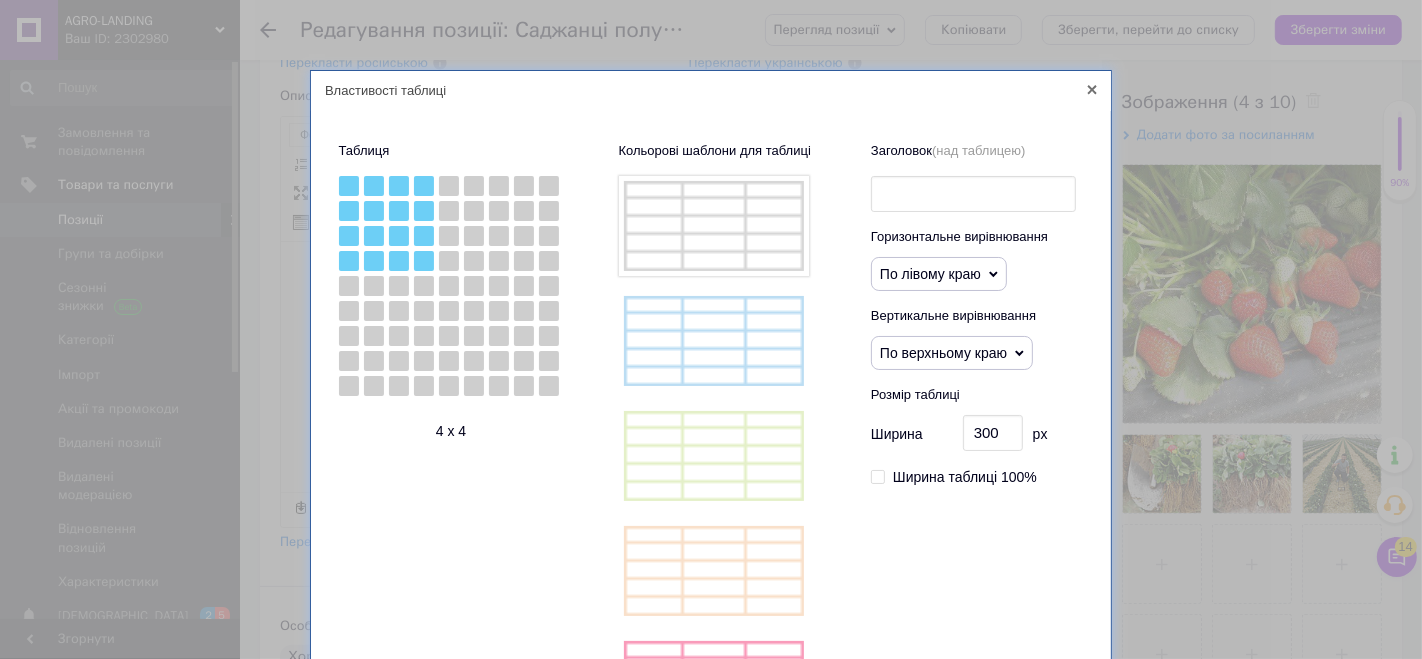 click 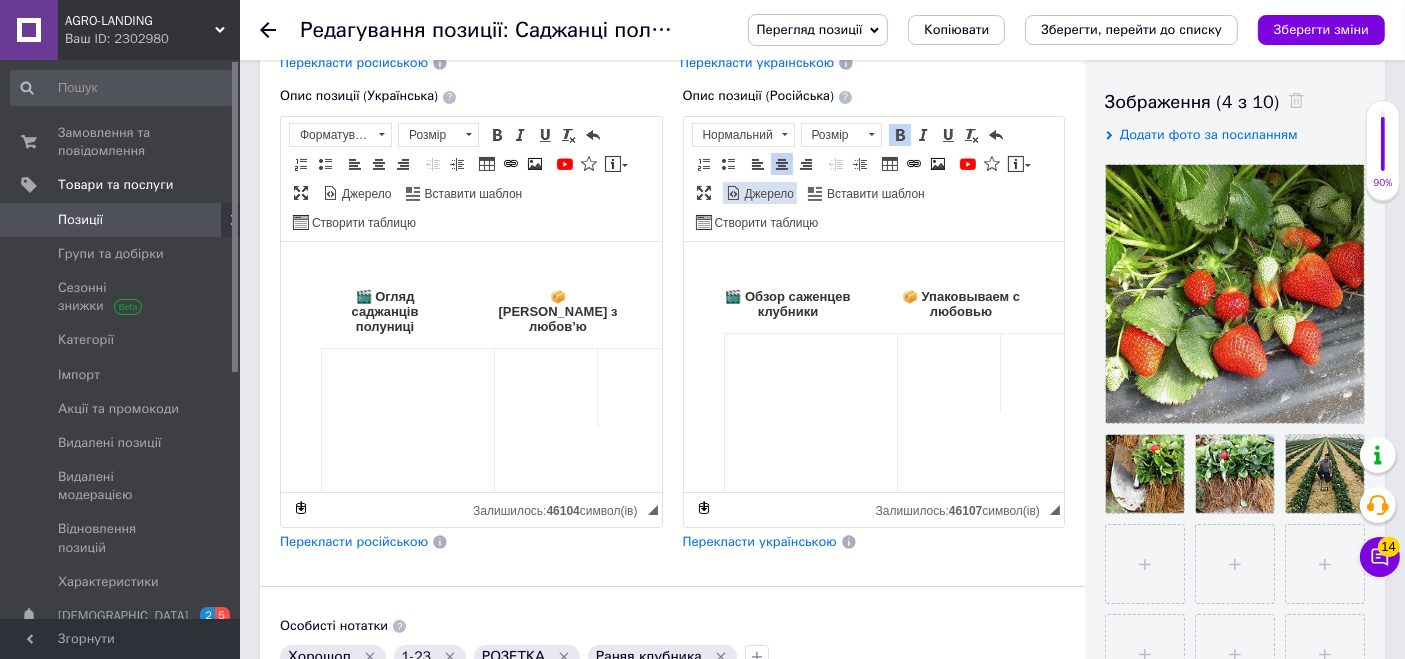 click on "Джерело" at bounding box center [760, 193] 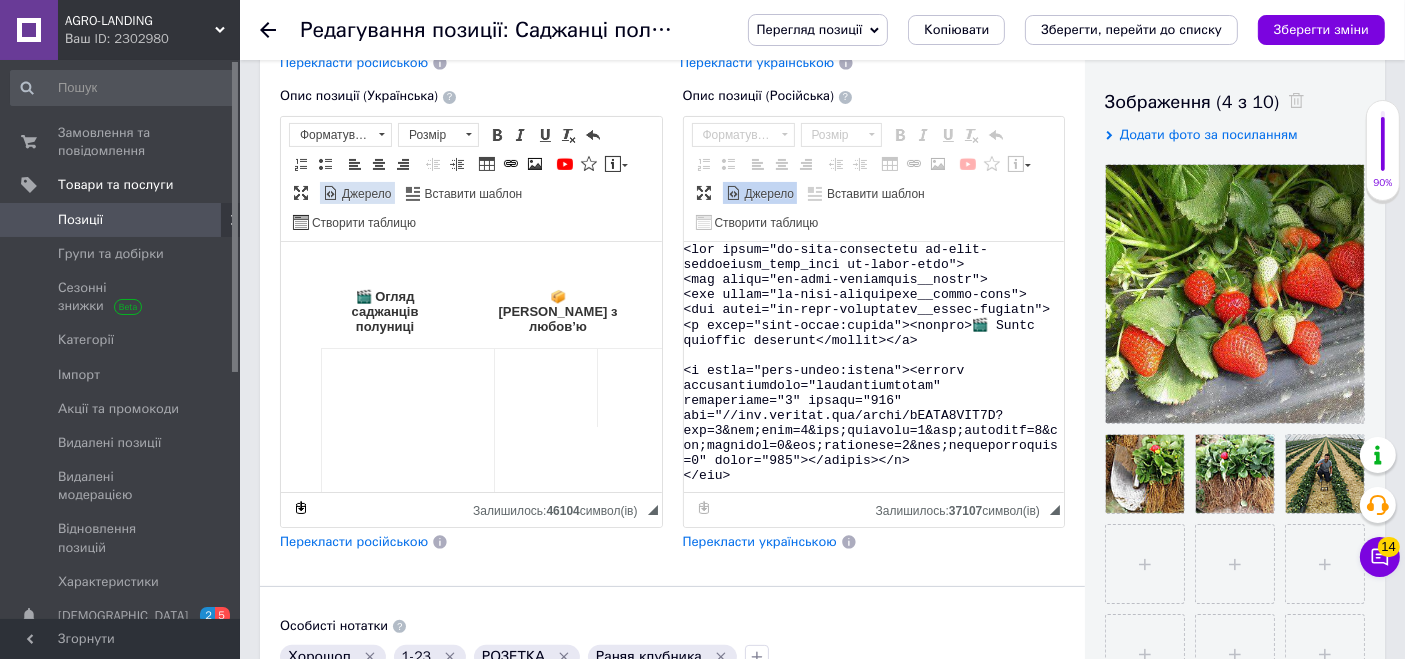 click on "Джерело" at bounding box center [365, 194] 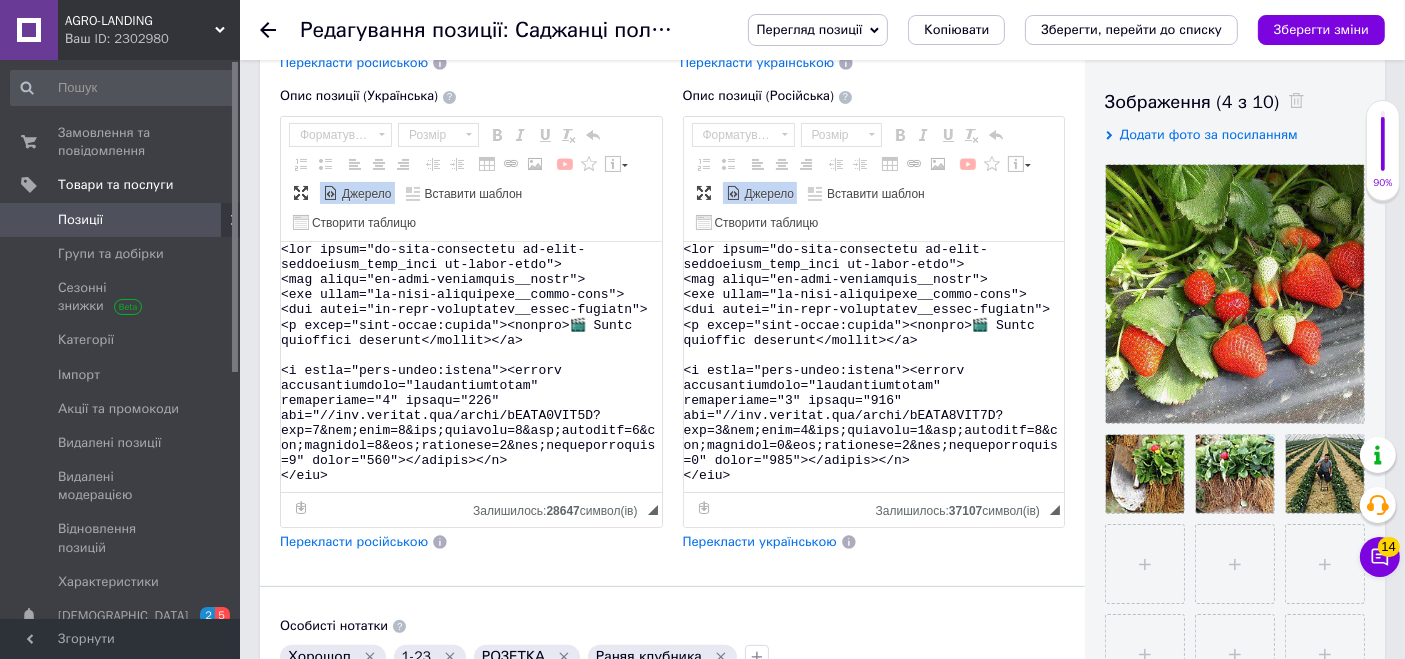 click at bounding box center (874, 367) 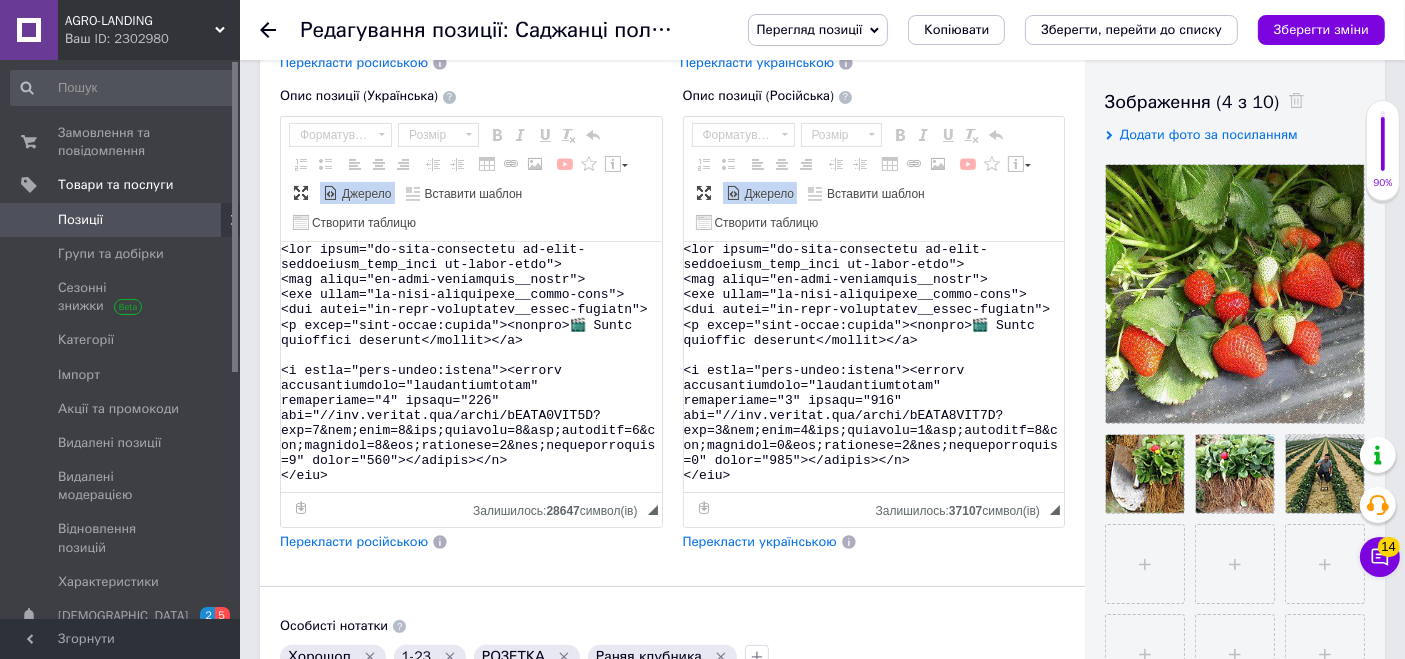 paste on "Саженцы клубники в кассете Красный Бриллиант - ранняя, сладкая, урожайная (в [GEOGRAPHIC_DATA]) + [GEOGRAPHIC_DATA]" 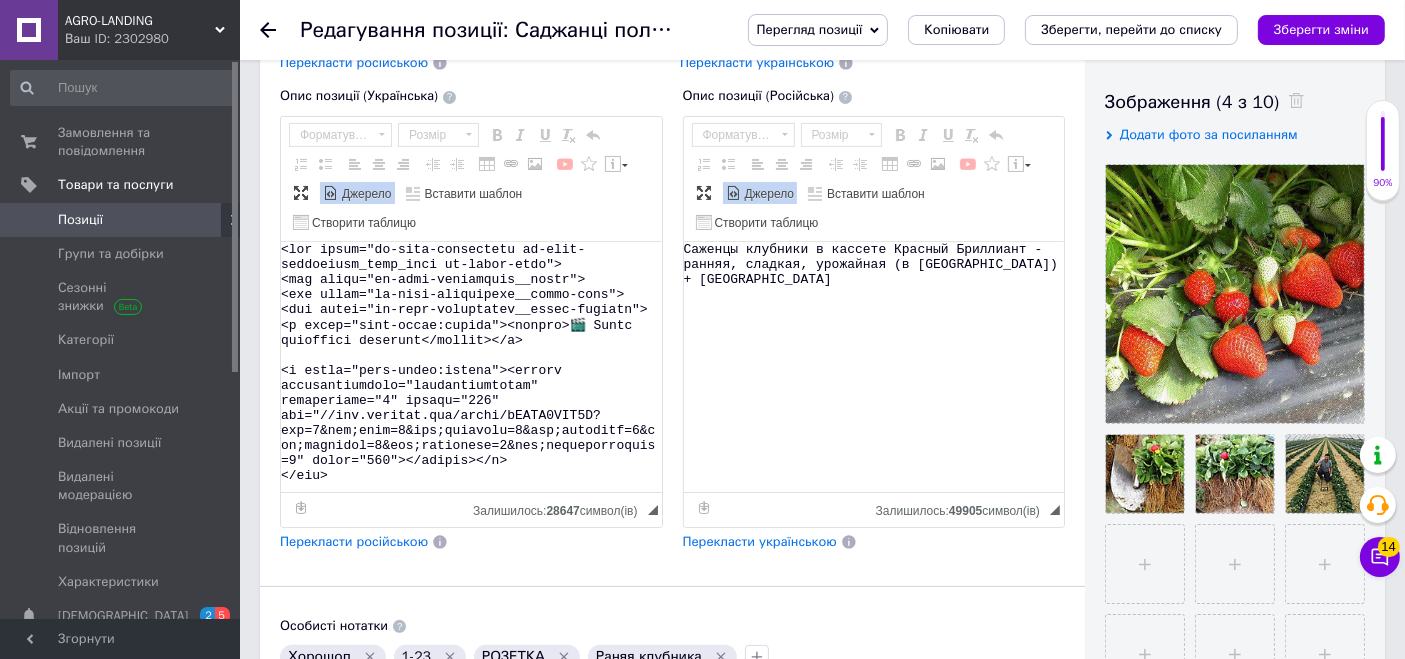 type on "Саженцы клубники в кассете Красный Бриллиант - ранняя, сладкая, урожайная (в [GEOGRAPHIC_DATA]) + [GEOGRAPHIC_DATA]" 